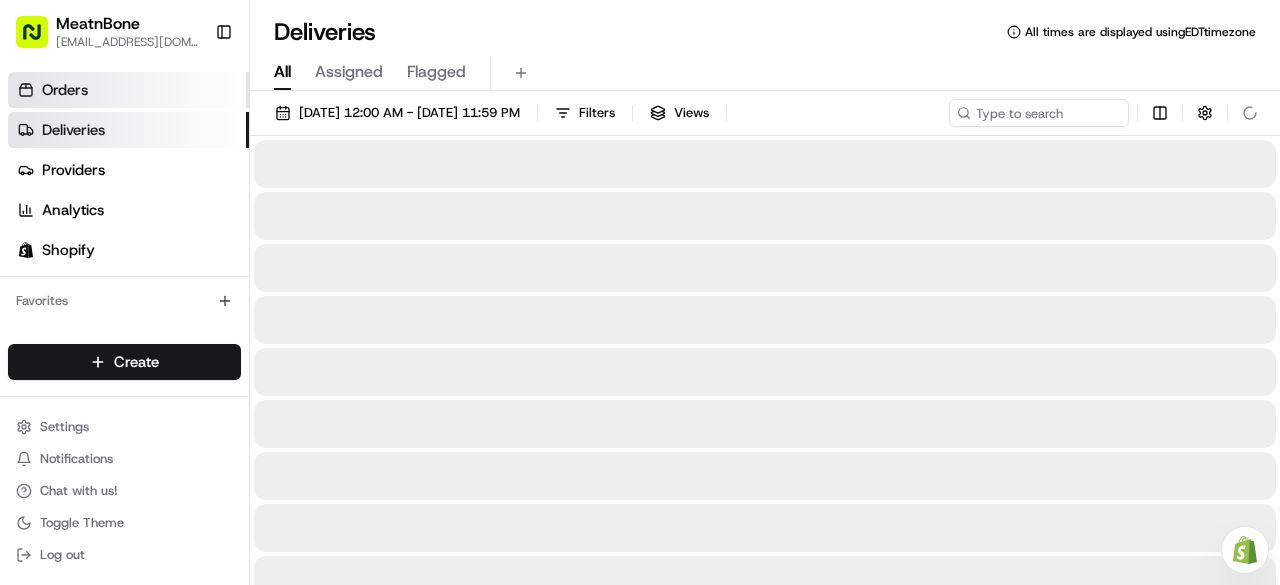 scroll, scrollTop: 0, scrollLeft: 0, axis: both 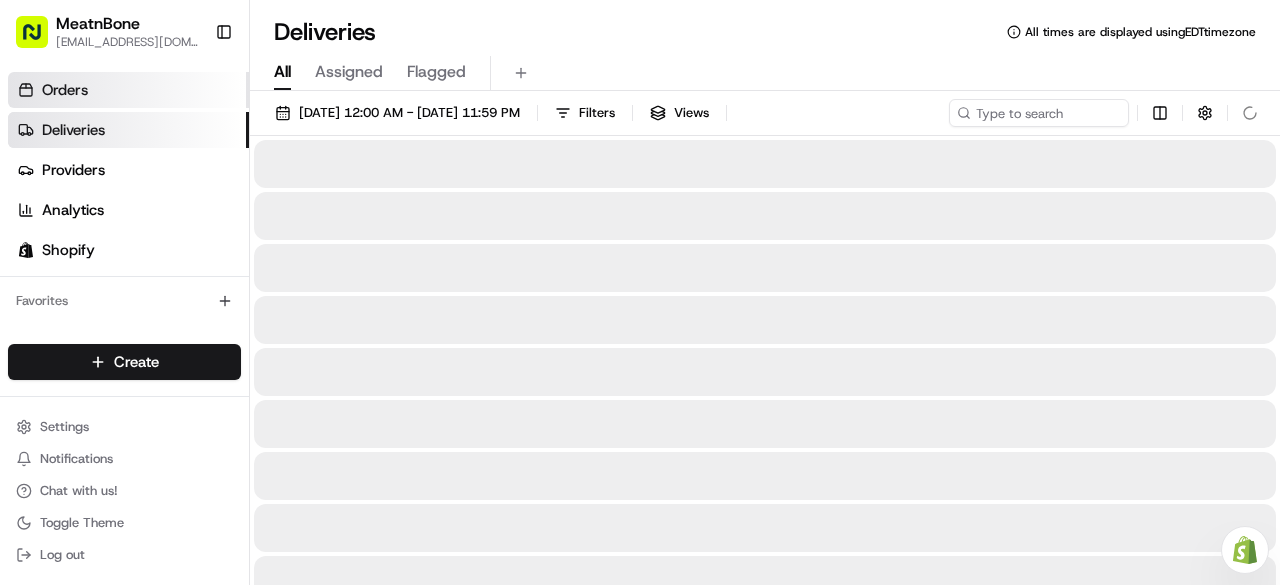 click on "Orders" at bounding box center [65, 90] 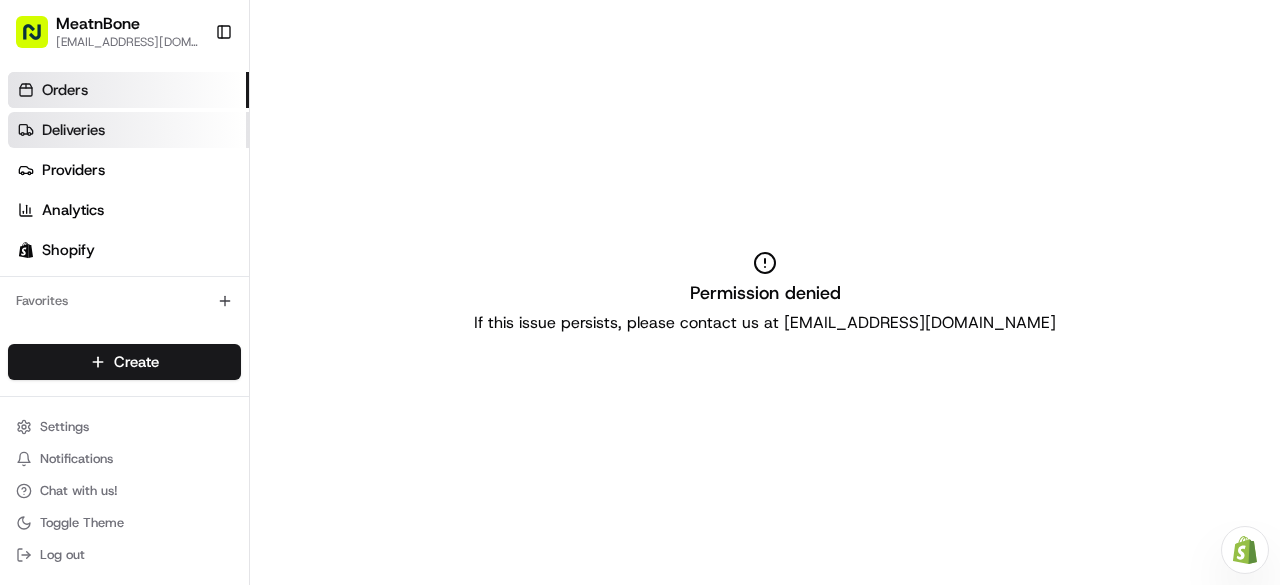 click on "Deliveries" at bounding box center [73, 130] 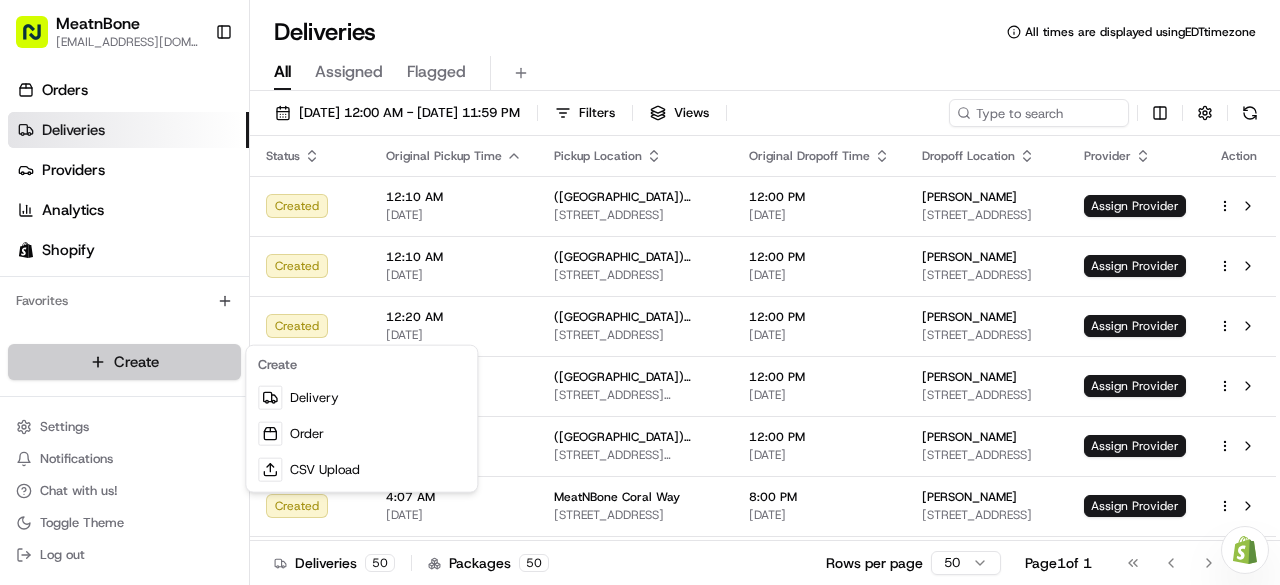 click on "MeatnBone [EMAIL_ADDRESS][DOMAIN_NAME] Toggle Sidebar Orders Deliveries Providers Analytics Shopify Favorites Main Menu Members & Organization Organization Users Roles Preferences Customization Tracking Orchestration Automations Locations Pickup Locations Dropoff Locations Billing Billing Refund Requests Integrations Notification Triggers Webhooks API Keys Request Logs Create Settings Notifications Chat with us! Toggle Theme Log out Need help with your Shopify Onboarding? Reach out to Support by clicking this button! Deliveries All times are displayed using  EDT  timezone All Assigned Flagged [DATE] 12:00 AM - [DATE] 11:59 PM Filters Views Status Original Pickup Time Pickup Location Original Dropoff Time Dropoff Location Provider Action Created 12:10 AM [DATE] ([GEOGRAPHIC_DATA]) 13873 [GEOGRAPHIC_DATA] Trace [STREET_ADDRESS] 12:00 PM [DATE] [PERSON_NAME] [STREET_ADDRESS] Assign Provider Created 12:10 AM [DATE] 12:00 PM [DATE]" at bounding box center (640, 292) 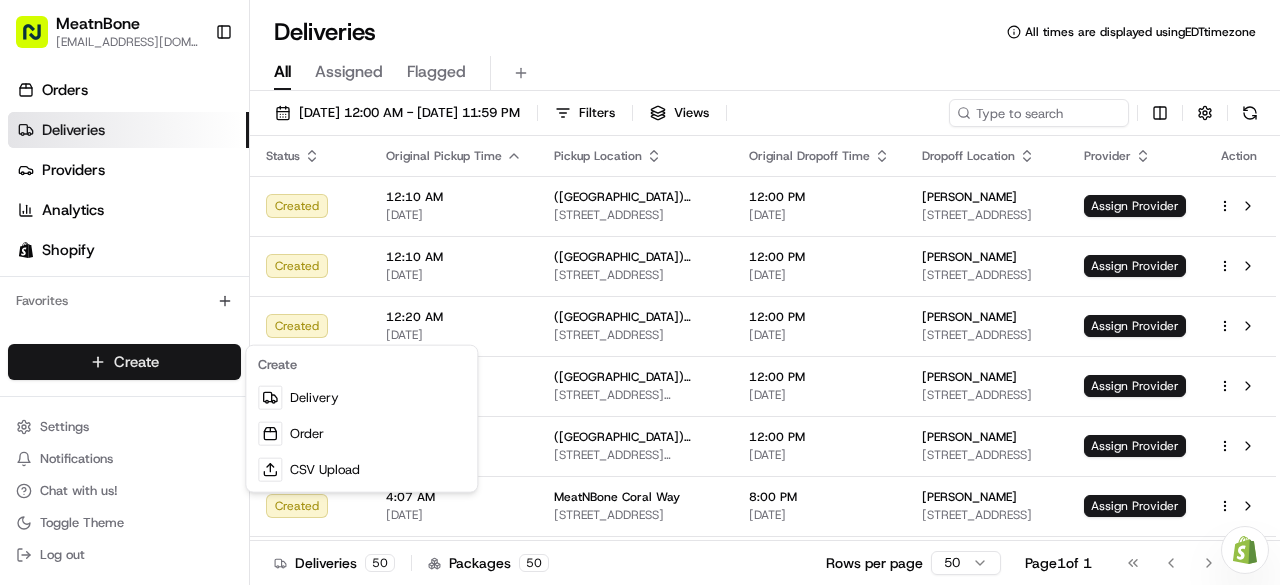 click on "MeatnBone [EMAIL_ADDRESS][DOMAIN_NAME] Toggle Sidebar Orders Deliveries Providers Analytics Shopify Favorites Main Menu Members & Organization Organization Users Roles Preferences Customization Tracking Orchestration Automations Locations Pickup Locations Dropoff Locations Billing Billing Refund Requests Integrations Notification Triggers Webhooks API Keys Request Logs Create Settings Notifications Chat with us! Toggle Theme Log out Need help with your Shopify Onboarding? Reach out to Support by clicking this button! Deliveries All times are displayed using  EDT  timezone All Assigned Flagged [DATE] 12:00 AM - [DATE] 11:59 PM Filters Views Status Original Pickup Time Pickup Location Original Dropoff Time Dropoff Location Provider Action Created 12:10 AM [DATE] ([GEOGRAPHIC_DATA]) 13873 [GEOGRAPHIC_DATA] Trace [STREET_ADDRESS] 12:00 PM [DATE] [PERSON_NAME] [STREET_ADDRESS] Assign Provider Created 12:10 AM [DATE] 12:00 PM [DATE]" at bounding box center (640, 292) 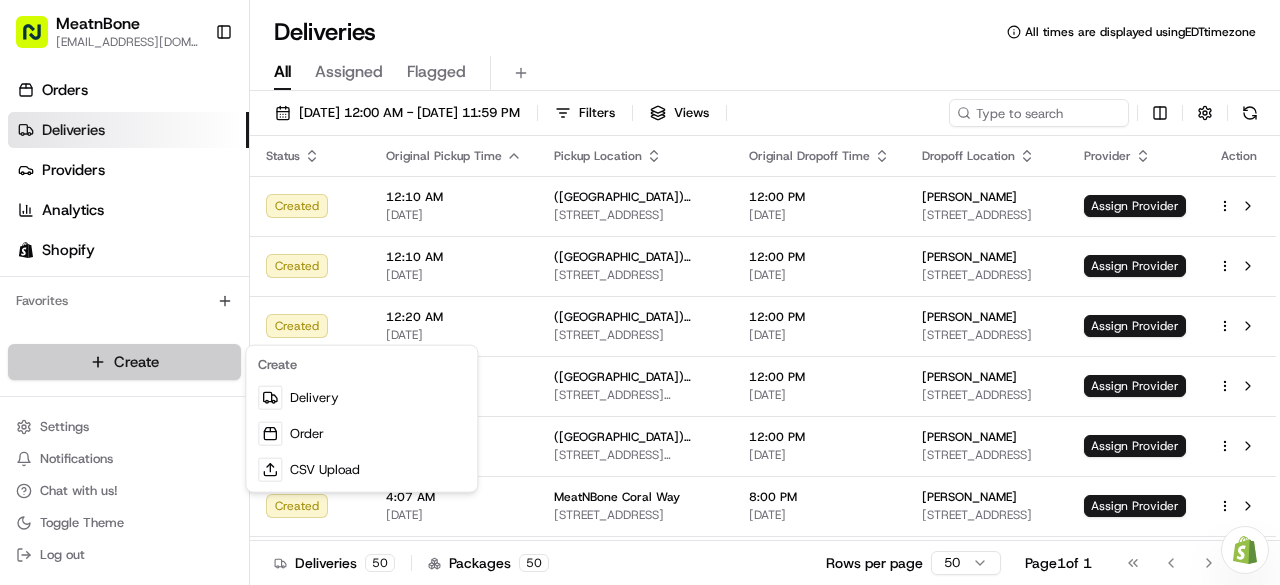 click on "MeatnBone [EMAIL_ADDRESS][DOMAIN_NAME] Toggle Sidebar Orders Deliveries Providers Analytics Shopify Favorites Main Menu Members & Organization Organization Users Roles Preferences Customization Tracking Orchestration Automations Locations Pickup Locations Dropoff Locations Billing Billing Refund Requests Integrations Notification Triggers Webhooks API Keys Request Logs Create Settings Notifications Chat with us! Toggle Theme Log out Need help with your Shopify Onboarding? Reach out to Support by clicking this button! Deliveries All times are displayed using  EDT  timezone All Assigned Flagged [DATE] 12:00 AM - [DATE] 11:59 PM Filters Views Status Original Pickup Time Pickup Location Original Dropoff Time Dropoff Location Provider Action Created 12:10 AM [DATE] ([GEOGRAPHIC_DATA]) 13873 [GEOGRAPHIC_DATA] Trace [STREET_ADDRESS] 12:00 PM [DATE] [PERSON_NAME] [STREET_ADDRESS] Assign Provider Created 12:10 AM [DATE] 12:00 PM [DATE]" at bounding box center [640, 292] 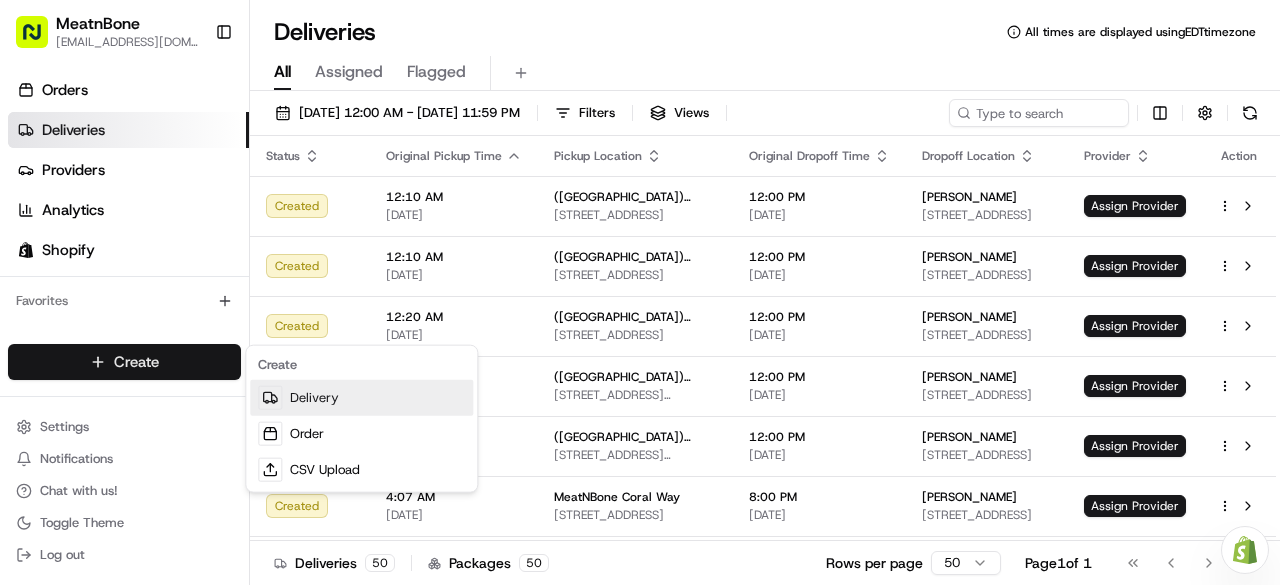 click on "Delivery" at bounding box center (361, 398) 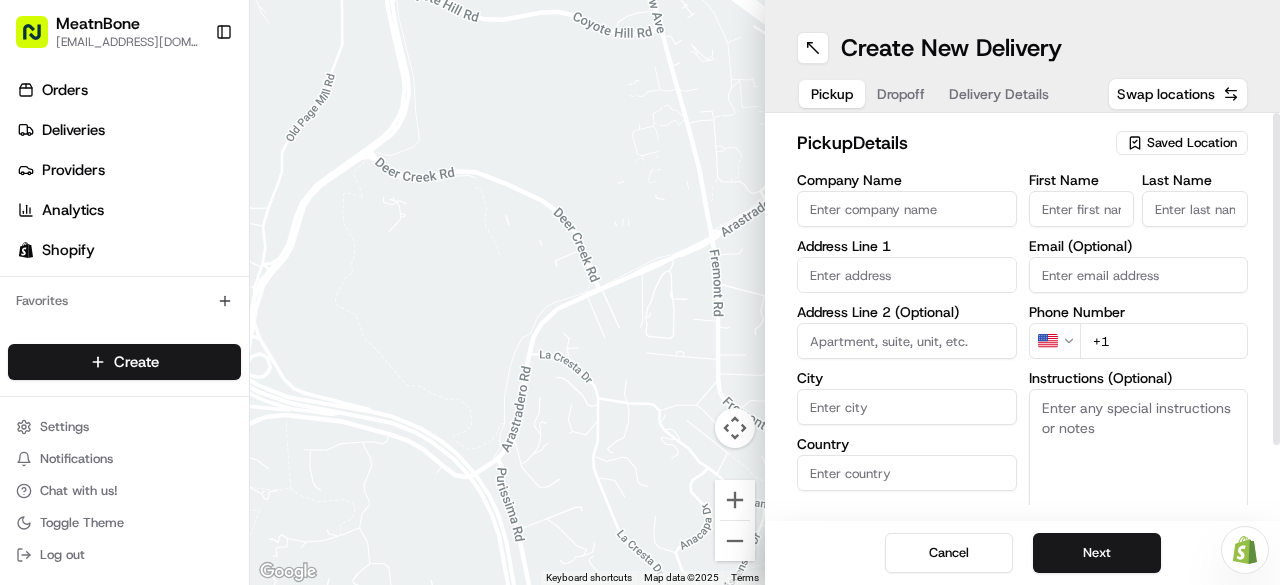 click on "Company Name" at bounding box center [907, 209] 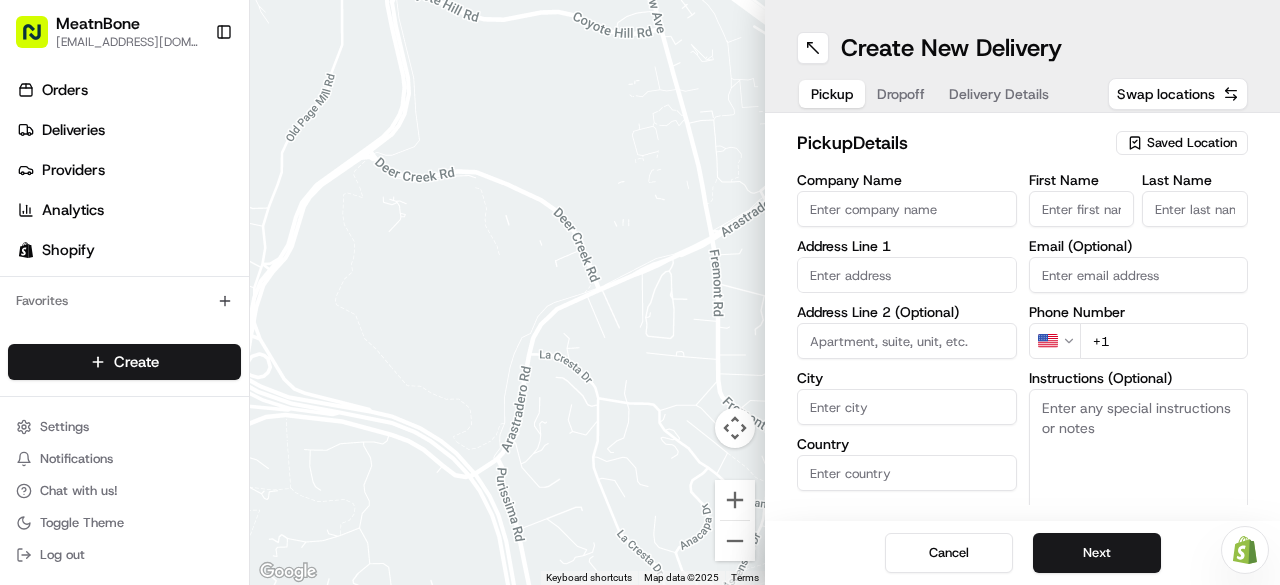 type on "Meatnbone" 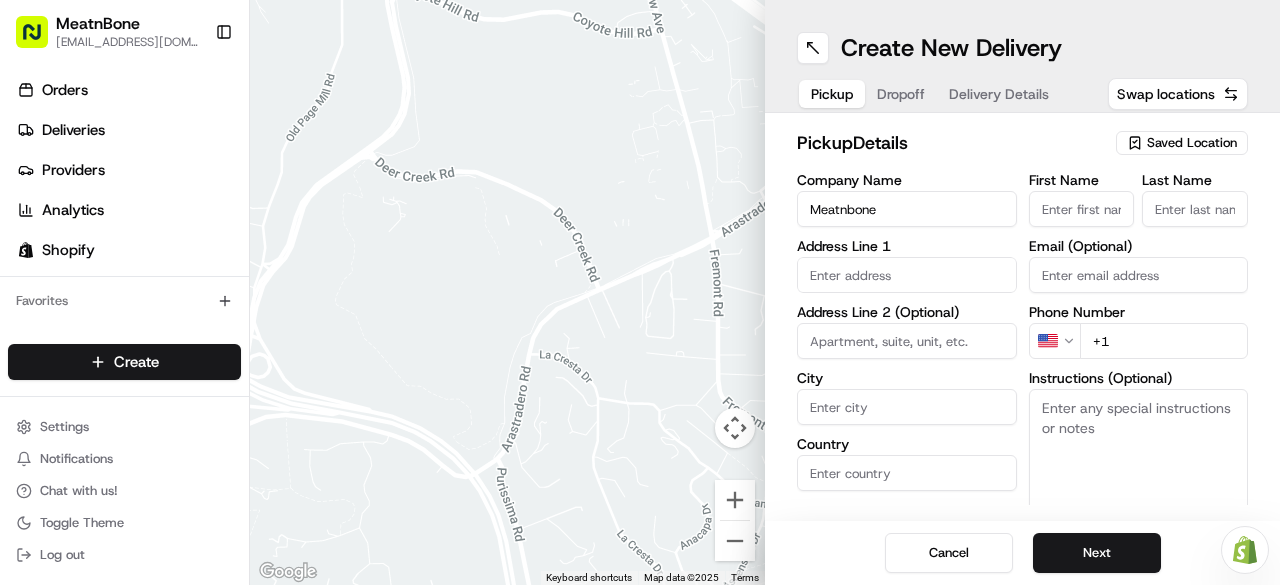 type on "[STREET_ADDRESS][PERSON_NAME]" 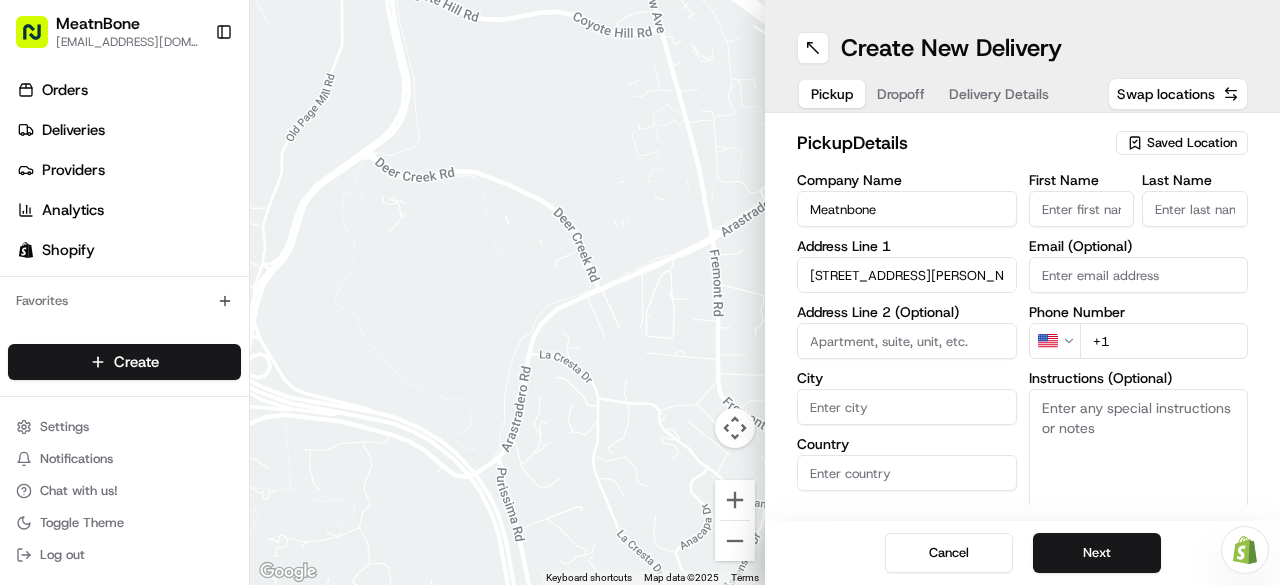 type on "Orlando" 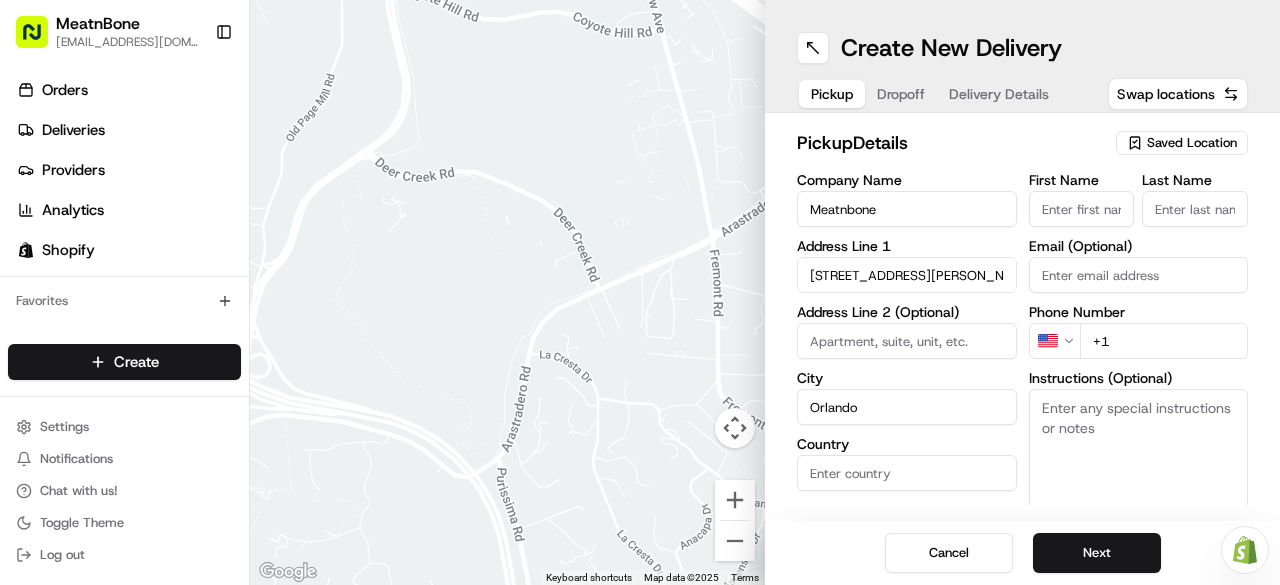 type on "[GEOGRAPHIC_DATA]" 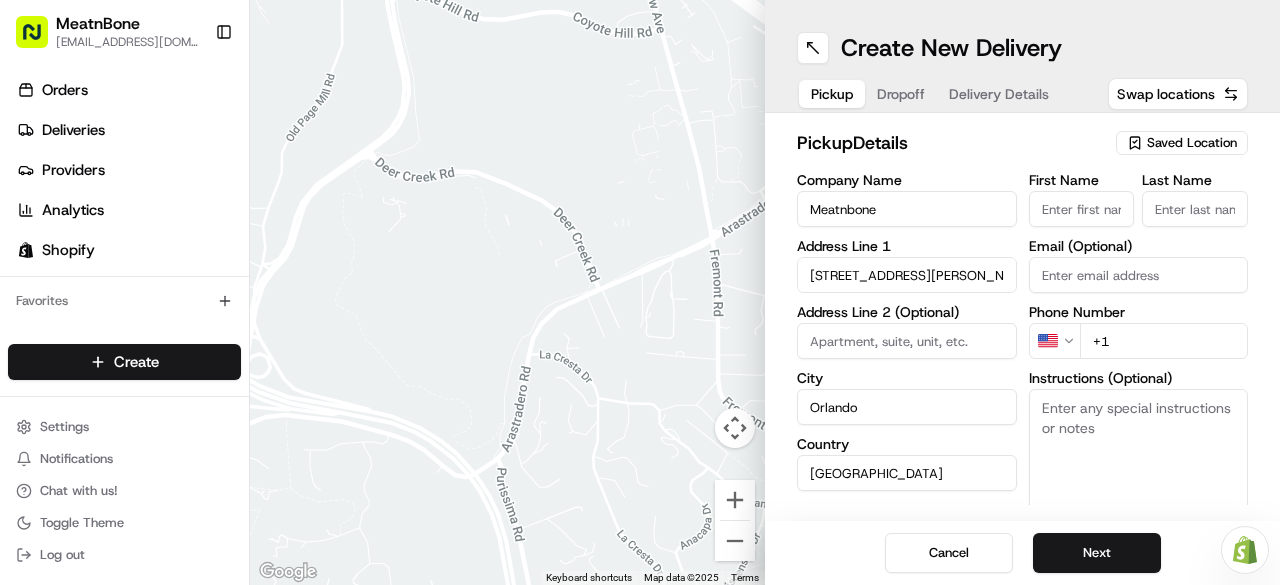 type on "FL" 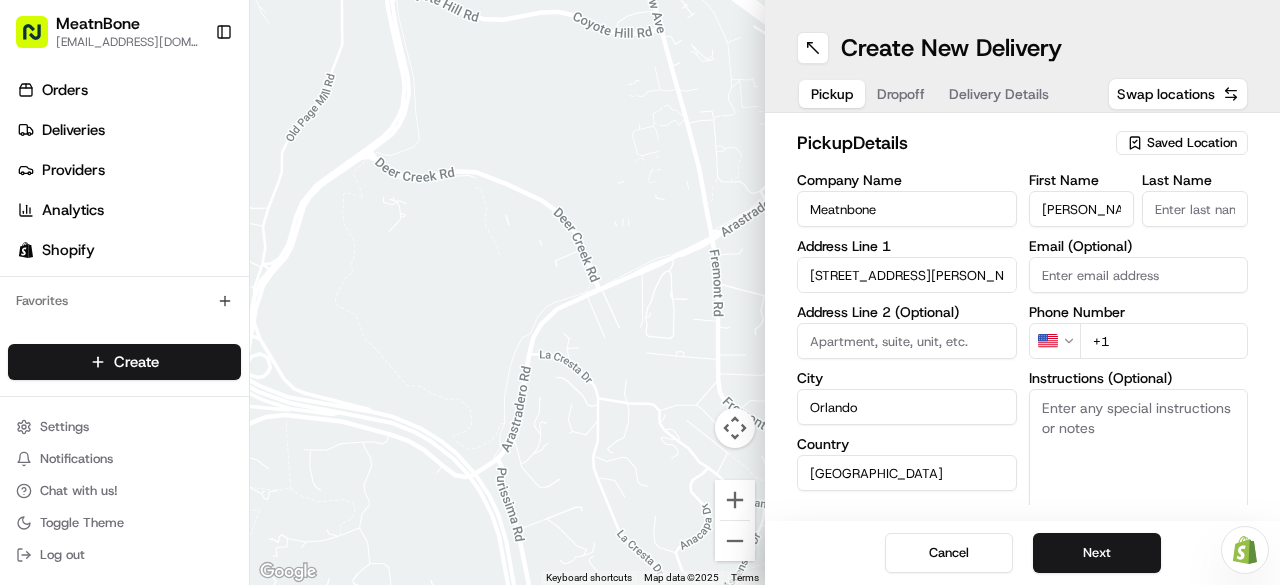 type on "Unamuno" 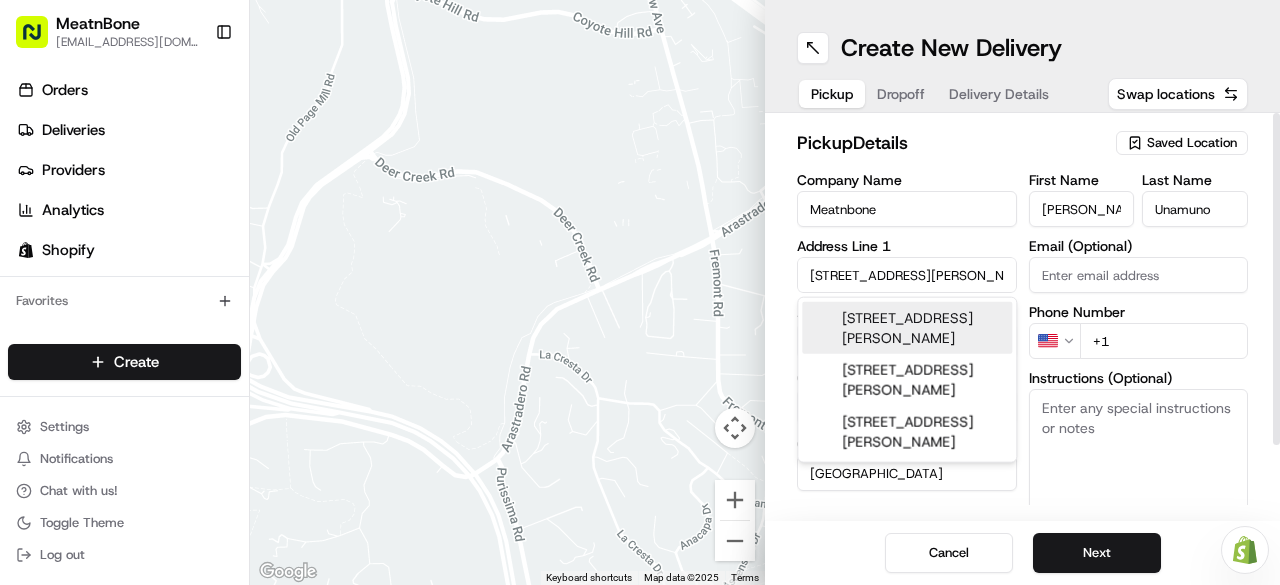click on "+1" at bounding box center [1164, 341] 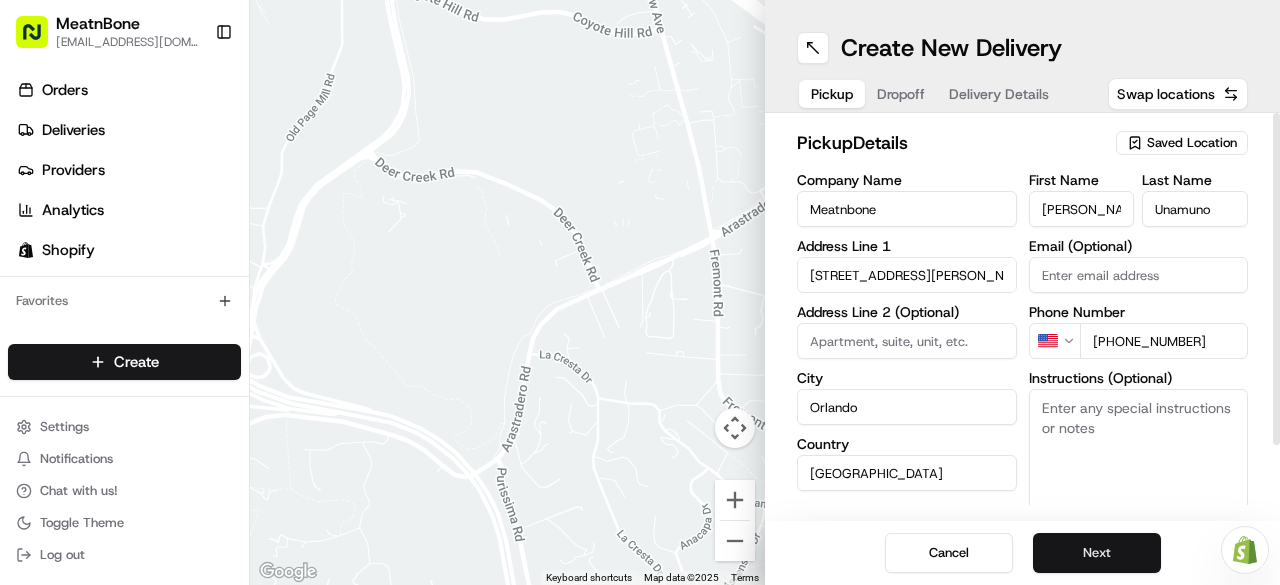 type on "[PHONE_NUMBER]" 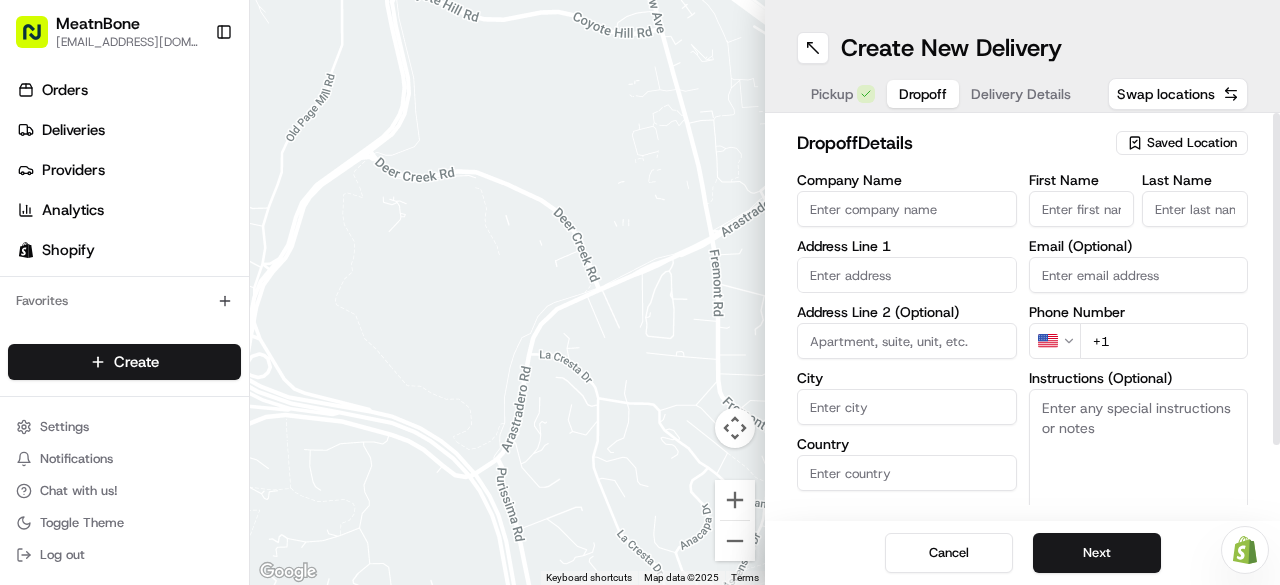 click on "First Name" at bounding box center (1082, 209) 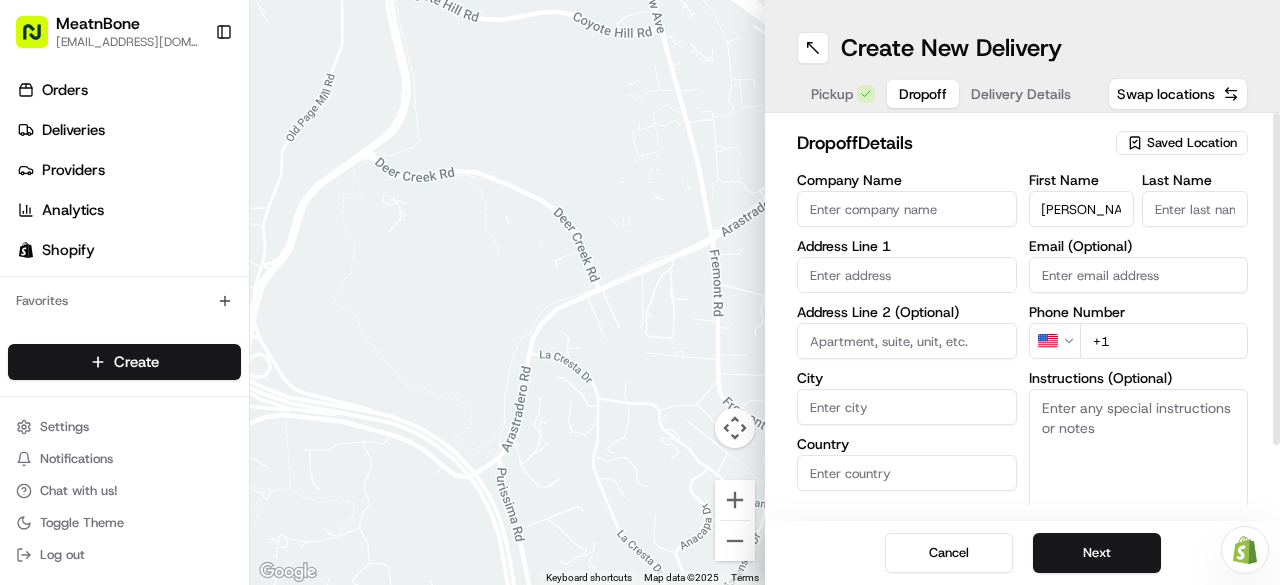scroll, scrollTop: 0, scrollLeft: 0, axis: both 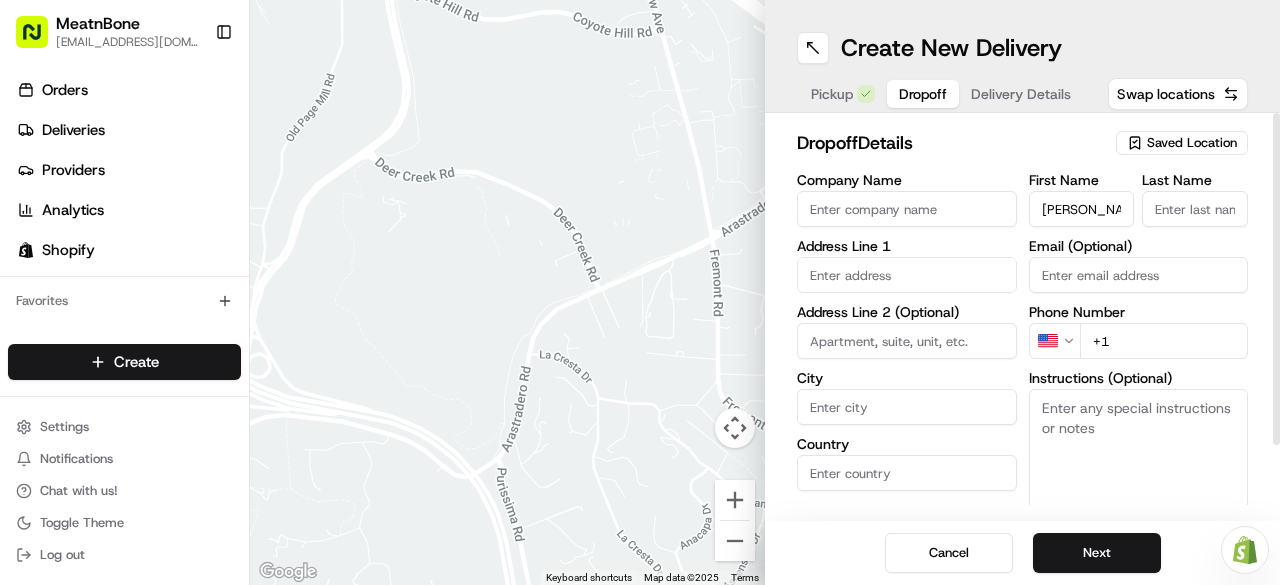 type on "[PERSON_NAME]" 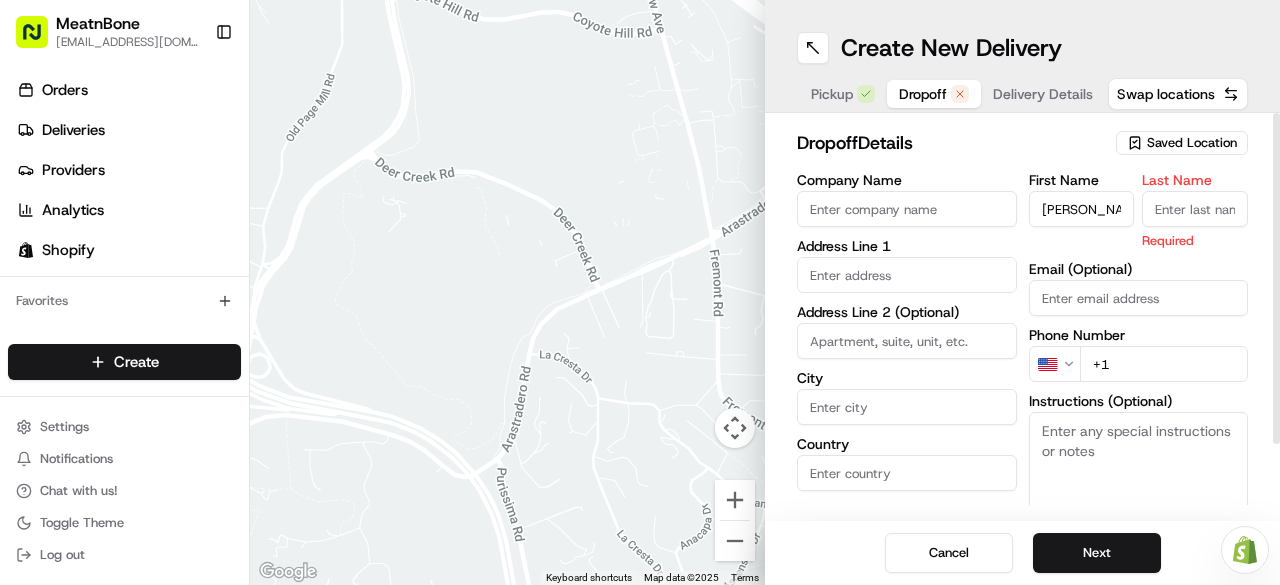click on "Last Name" at bounding box center (1195, 209) 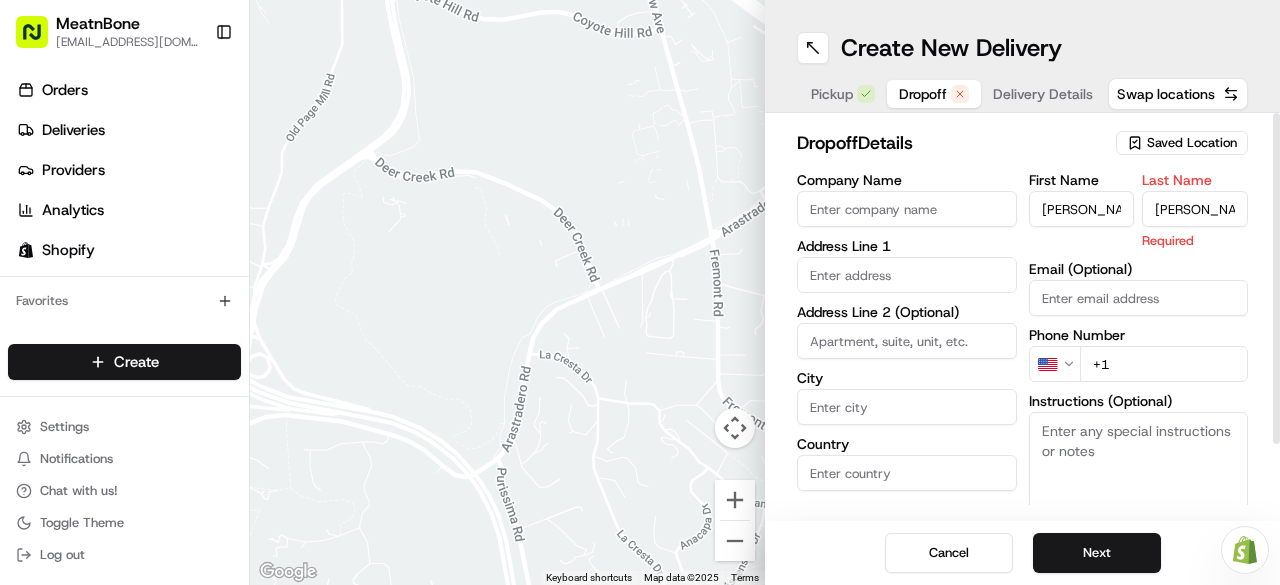 type on "[PERSON_NAME]" 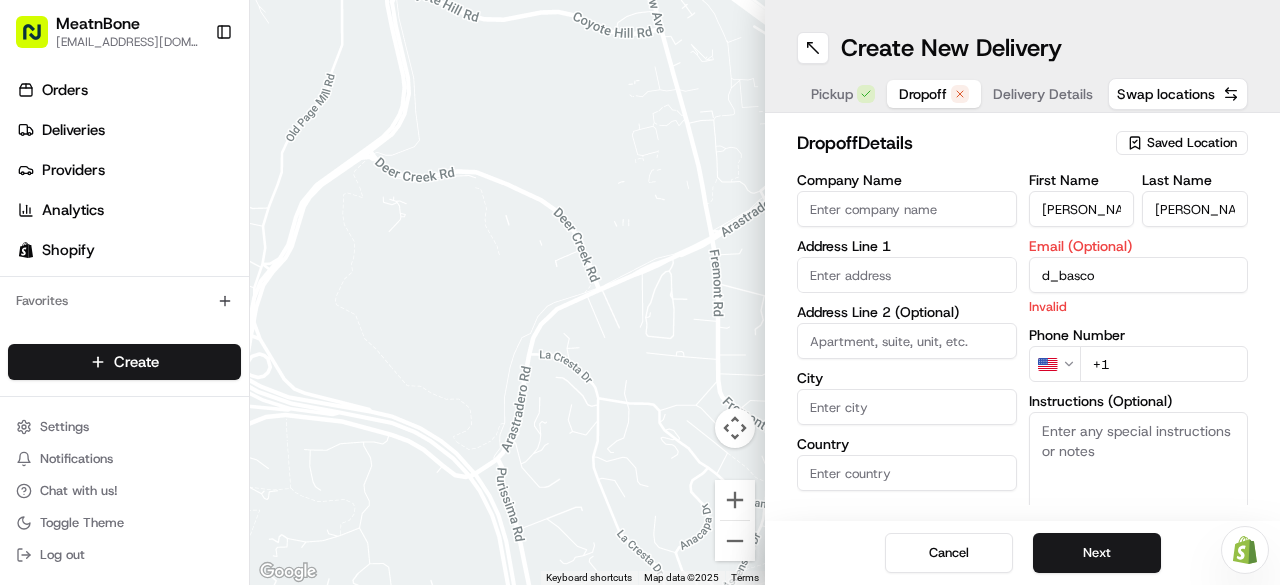 click at bounding box center (507, 292) 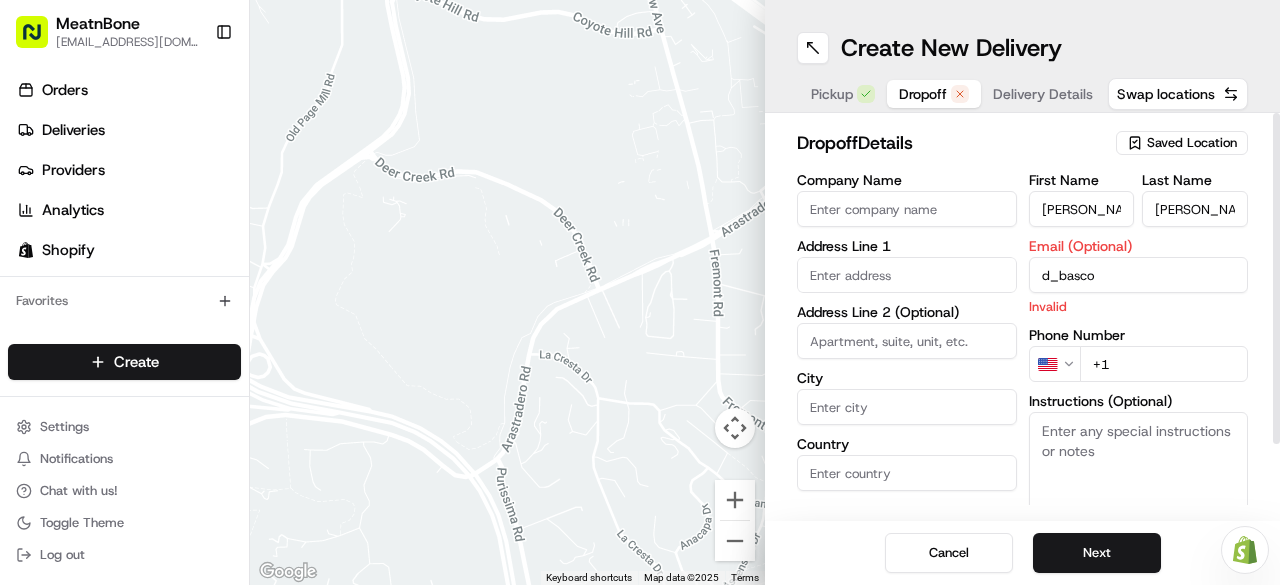 click on "d_basco" at bounding box center [1139, 275] 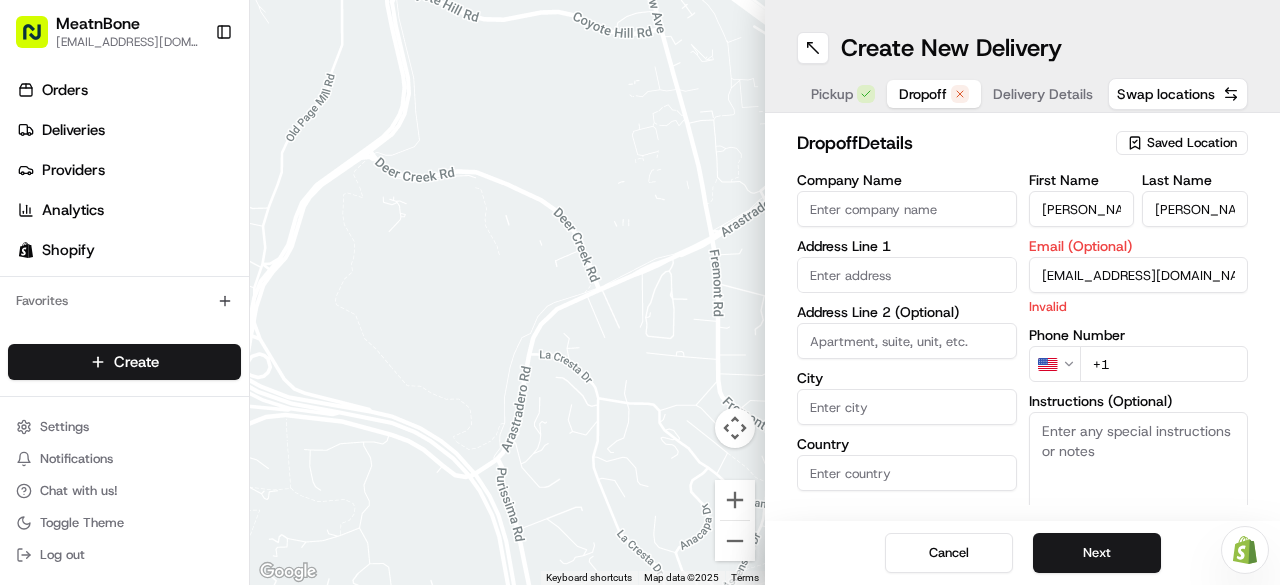 type on "[EMAIL_ADDRESS][DOMAIN_NAME]" 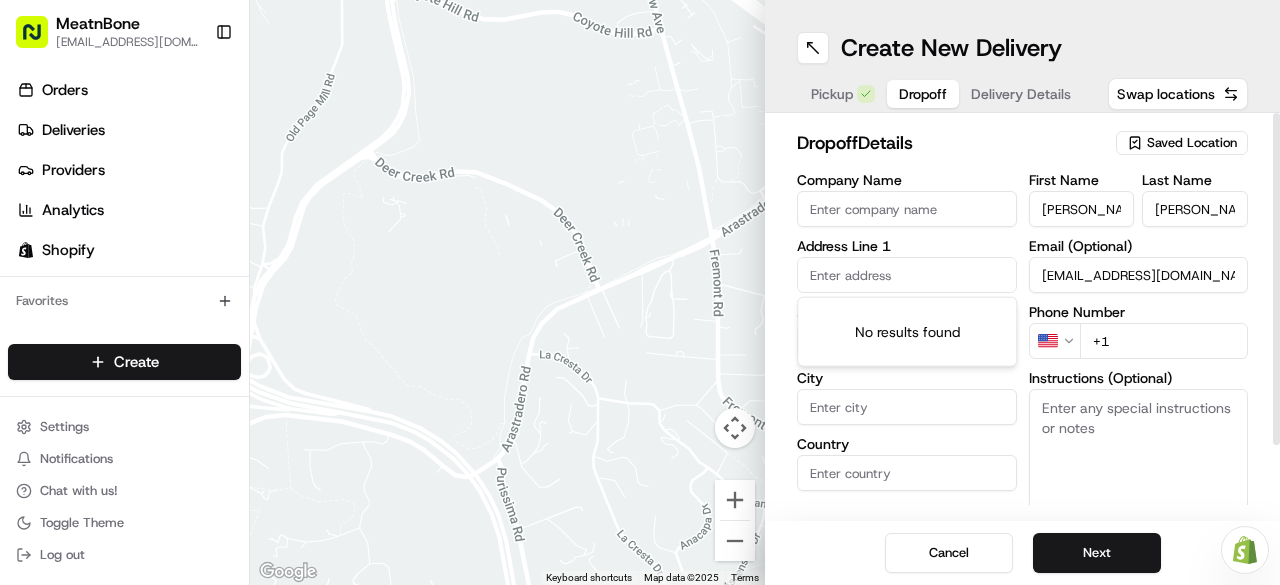 click at bounding box center (907, 275) 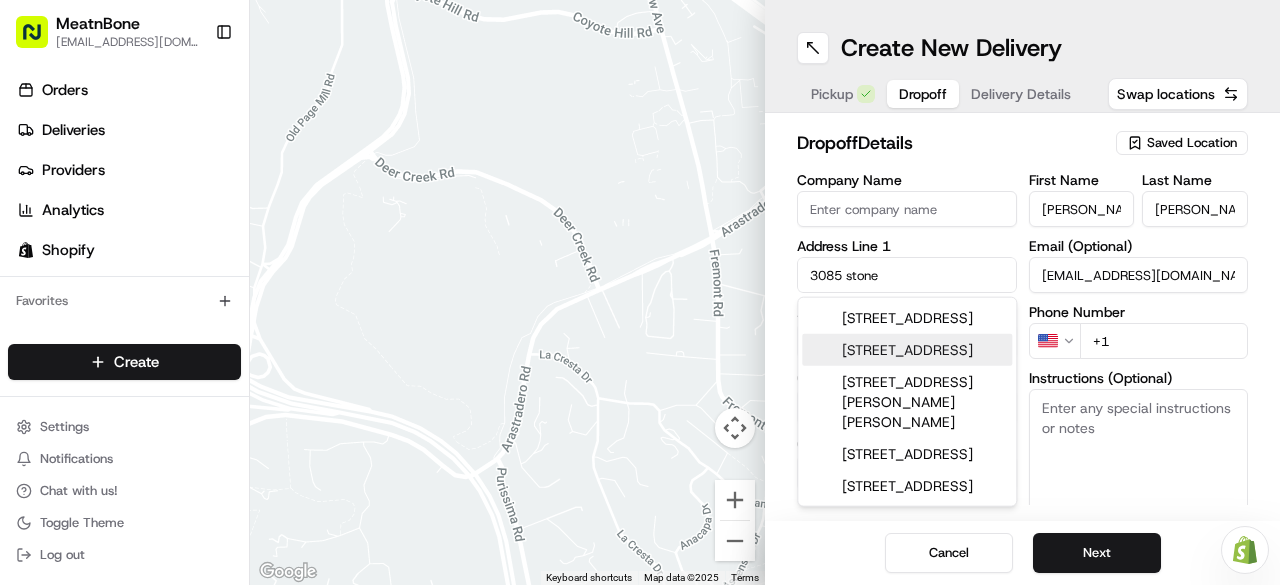 click on "[STREET_ADDRESS]" at bounding box center (907, 350) 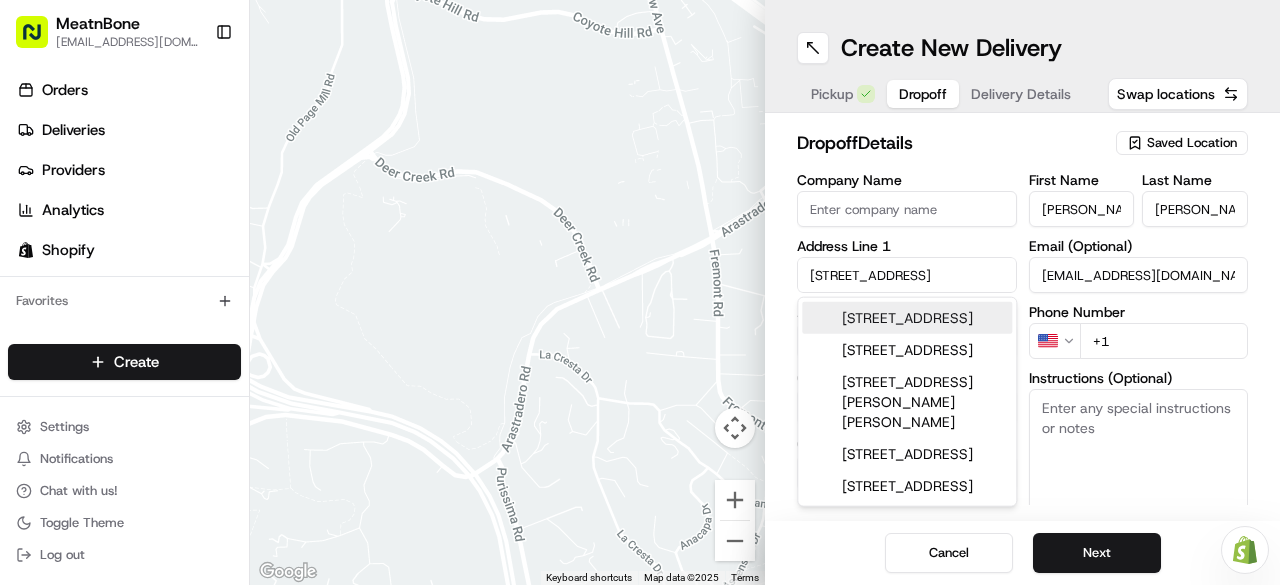 type on "[STREET_ADDRESS]" 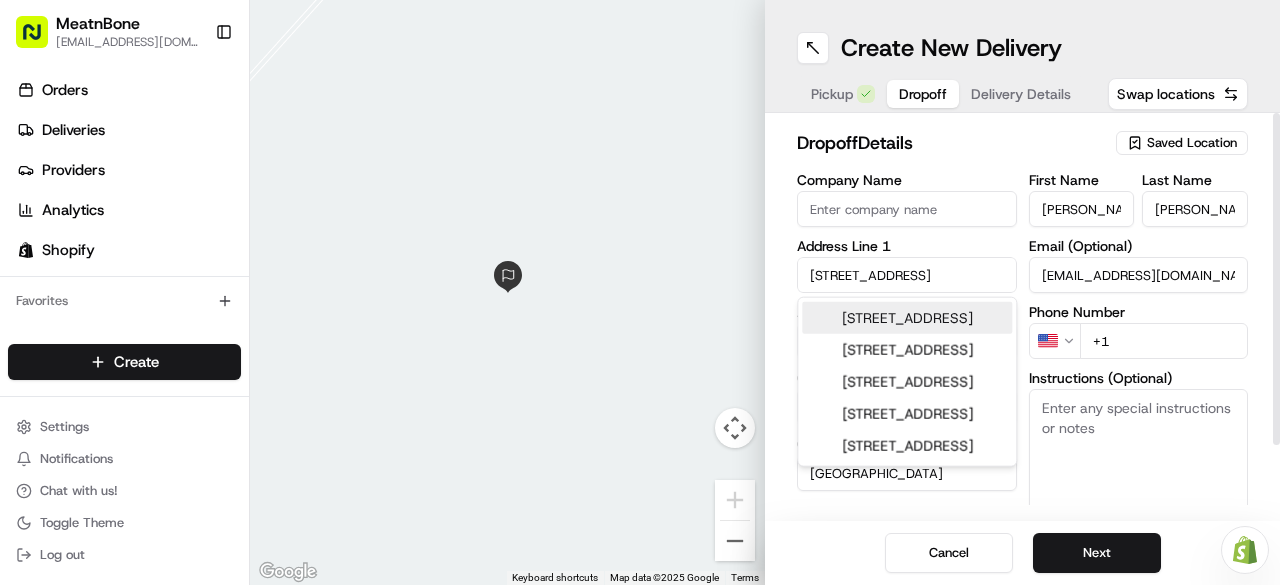 click on "[STREET_ADDRESS]" at bounding box center [907, 275] 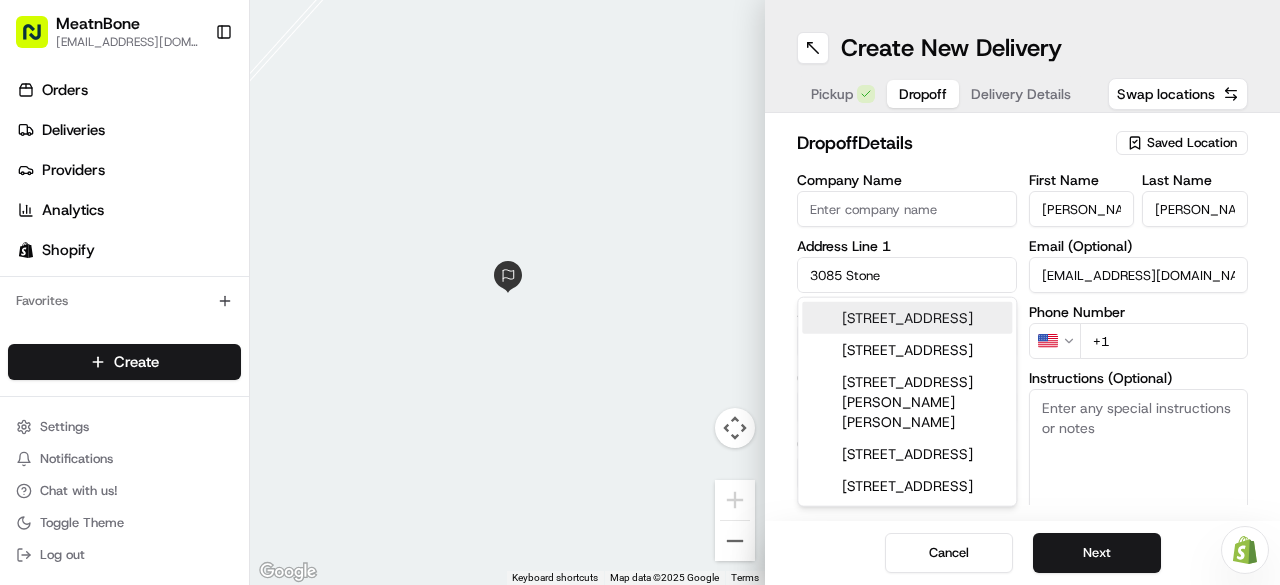 click on "[STREET_ADDRESS]" at bounding box center [907, 318] 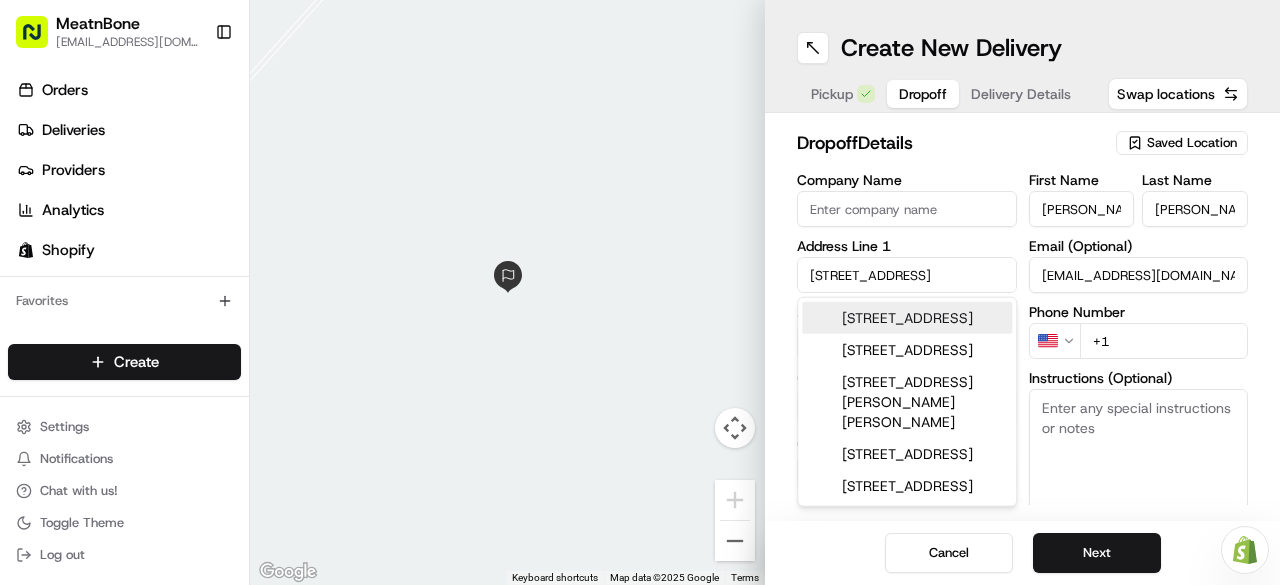 type on "[STREET_ADDRESS]" 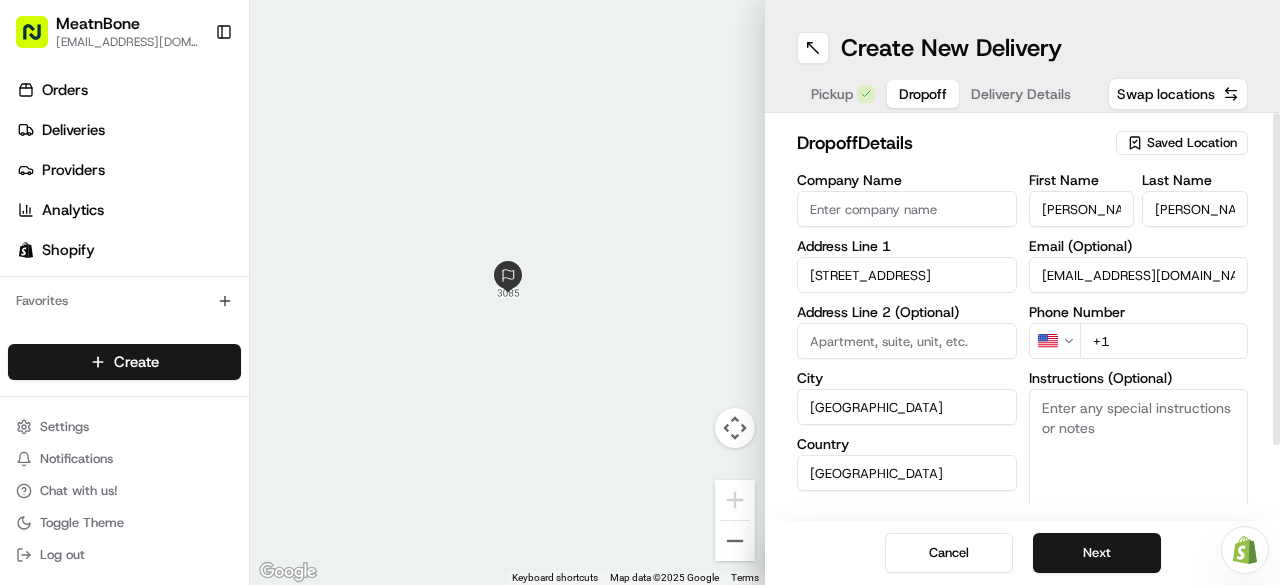 click on "+1" at bounding box center [1164, 341] 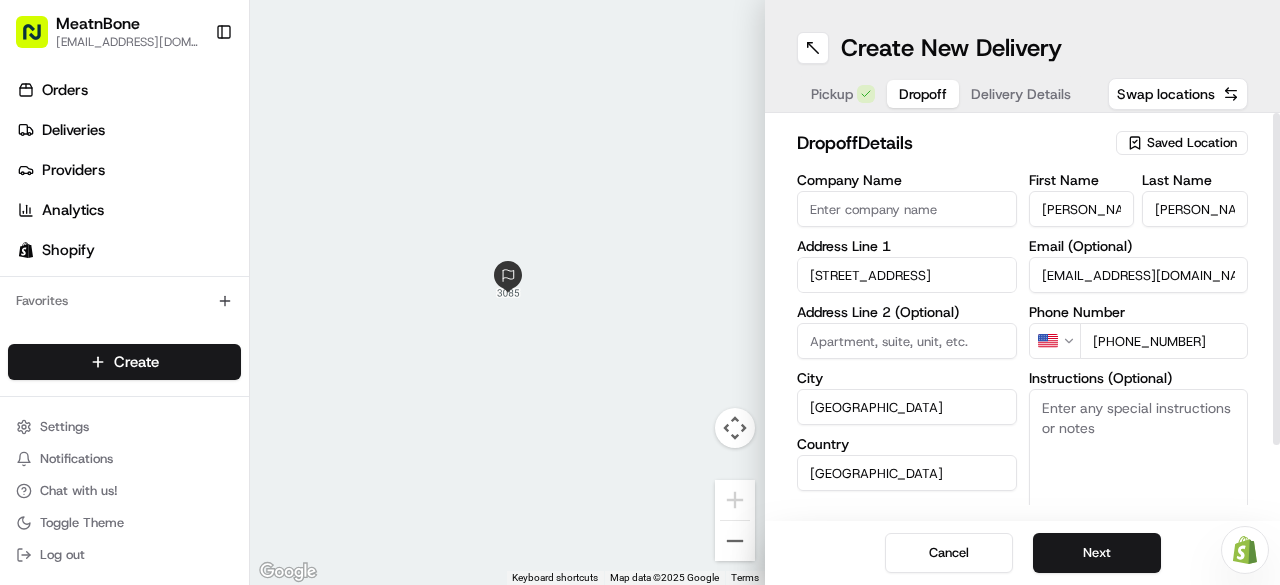 click on "Instructions (Optional)" at bounding box center (1139, 378) 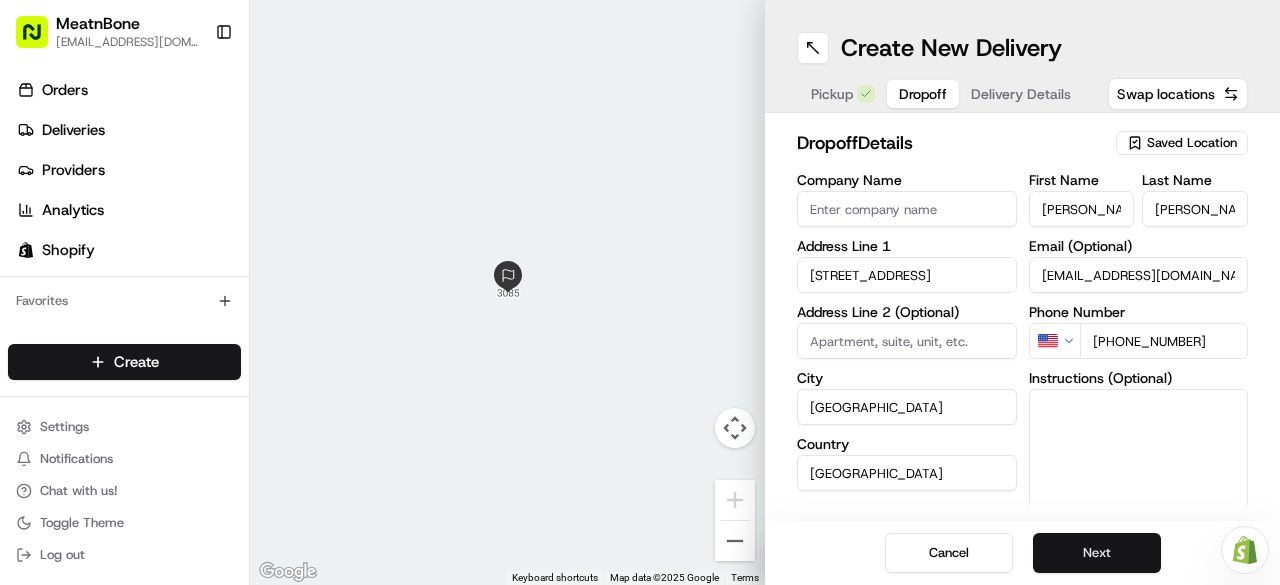 type 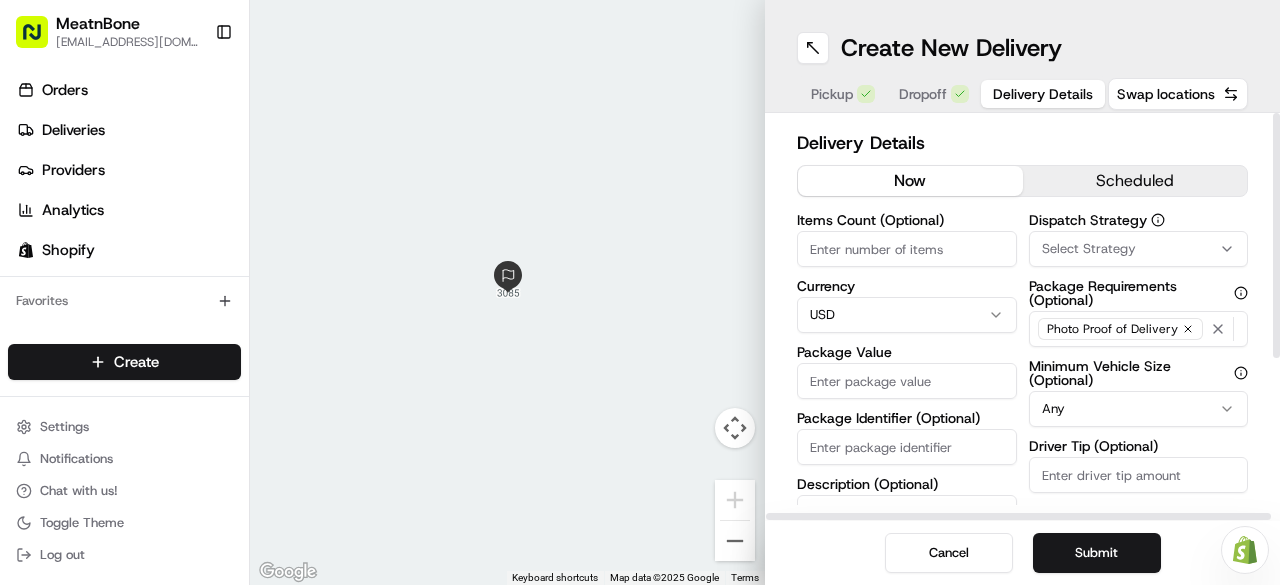click on "Items Count (Optional)" at bounding box center [907, 249] 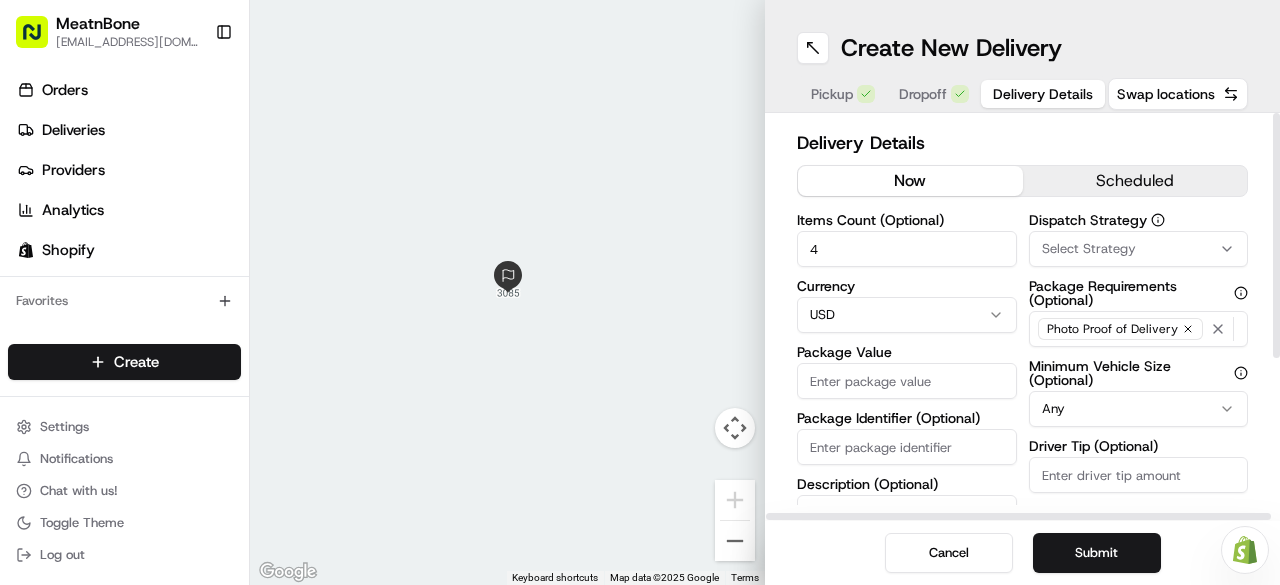 type on "4" 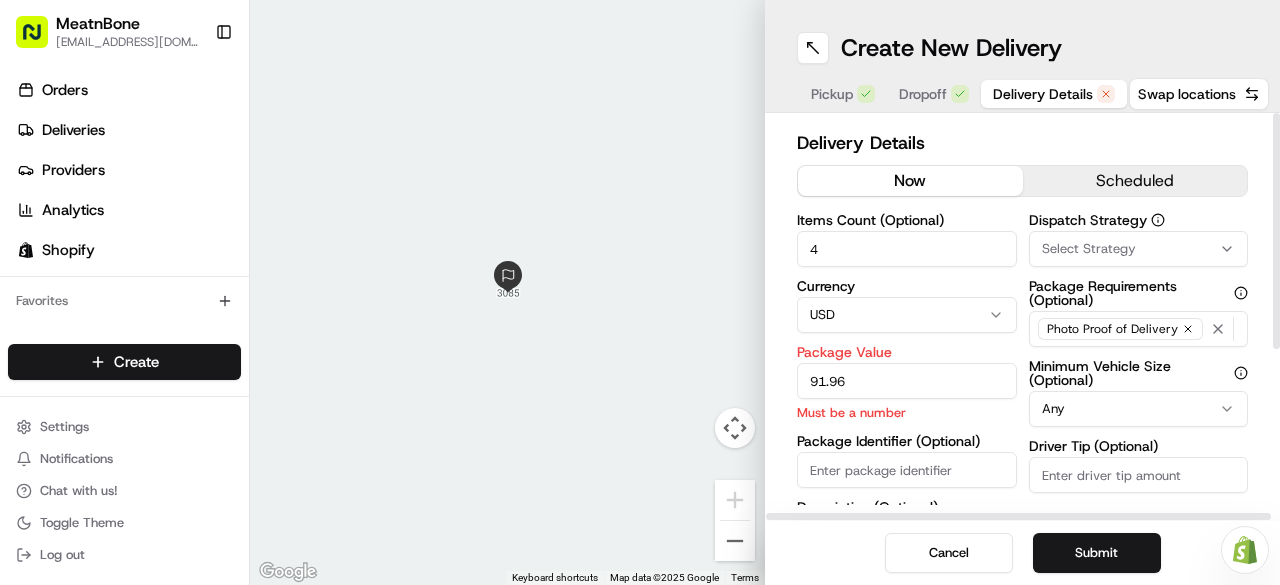 type on "91.96" 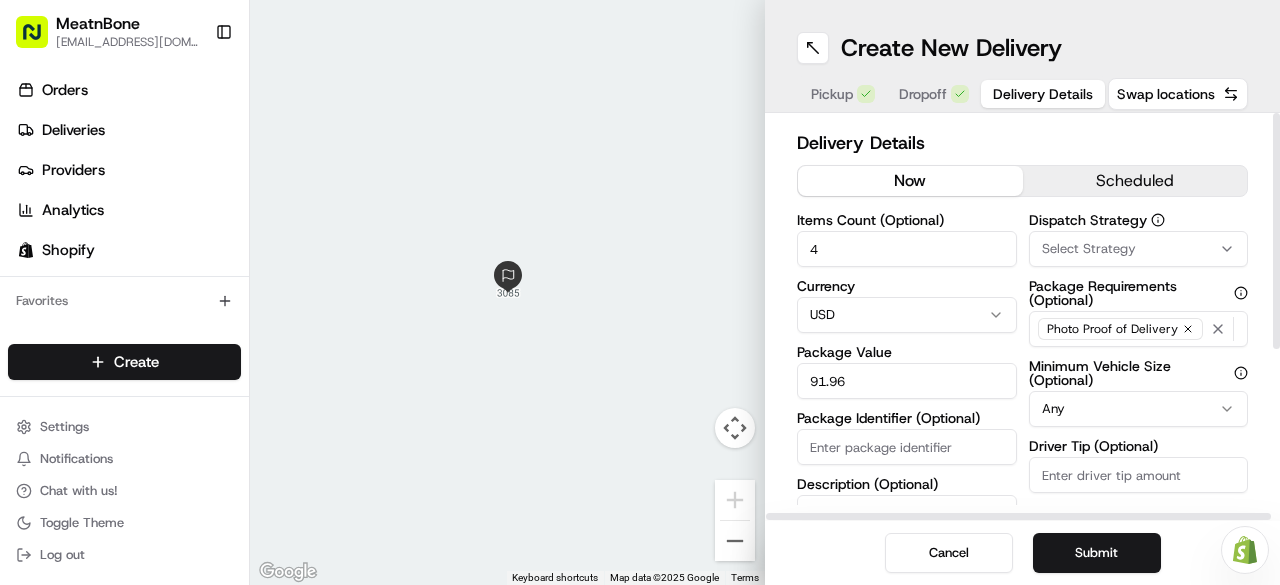 click on "Items Count (Optional) 4 Currency USD Package Value 91.96 Package Identifier (Optional) Description (Optional)" at bounding box center [907, 410] 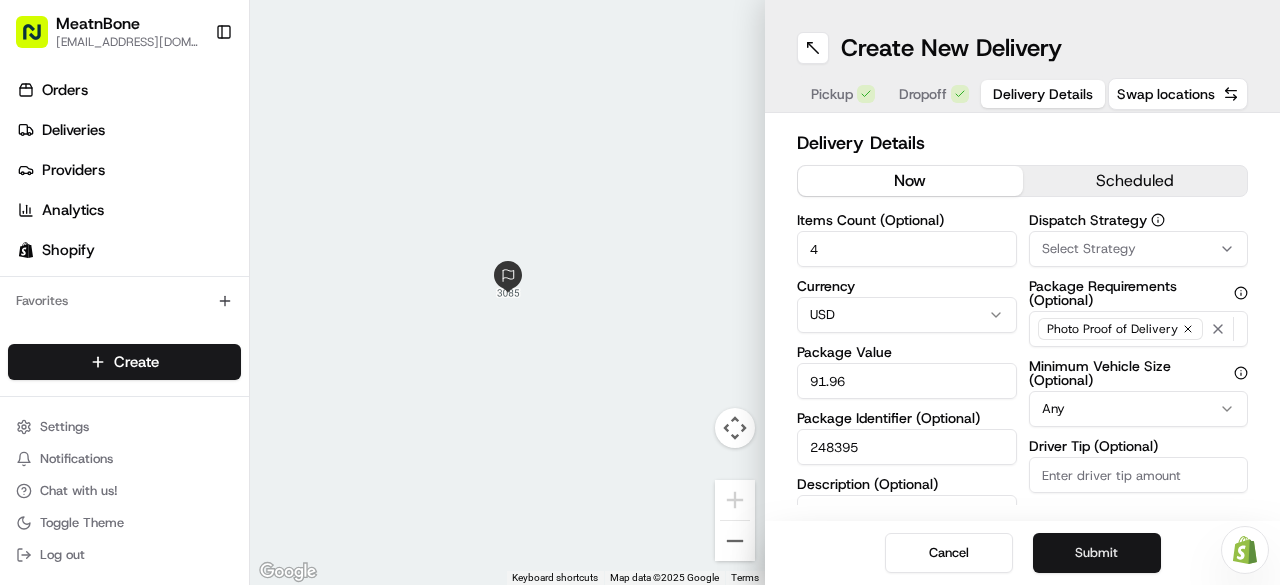 type on "248395" 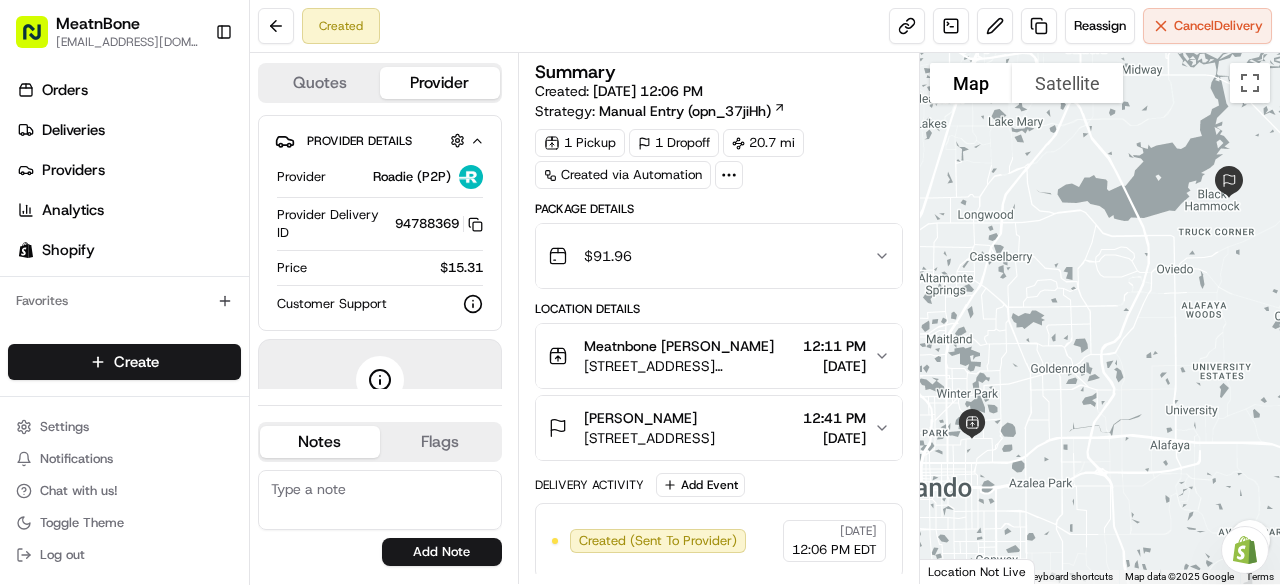 click on "[DATE] 12:06 PM" at bounding box center [648, 91] 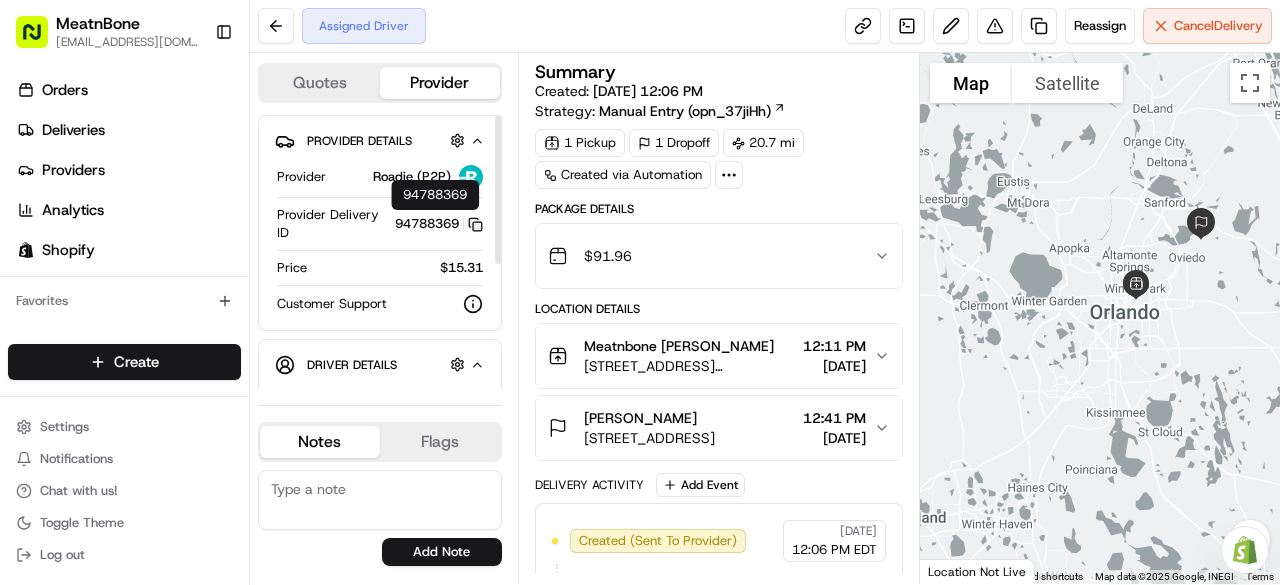 click 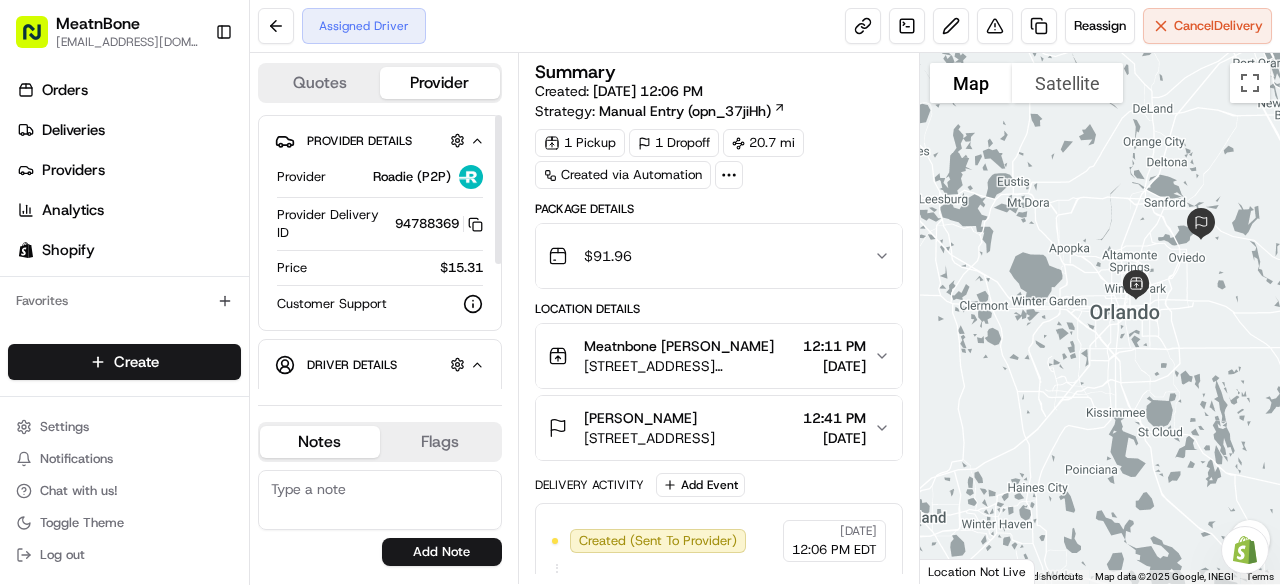 click on "Provider" at bounding box center [301, 177] 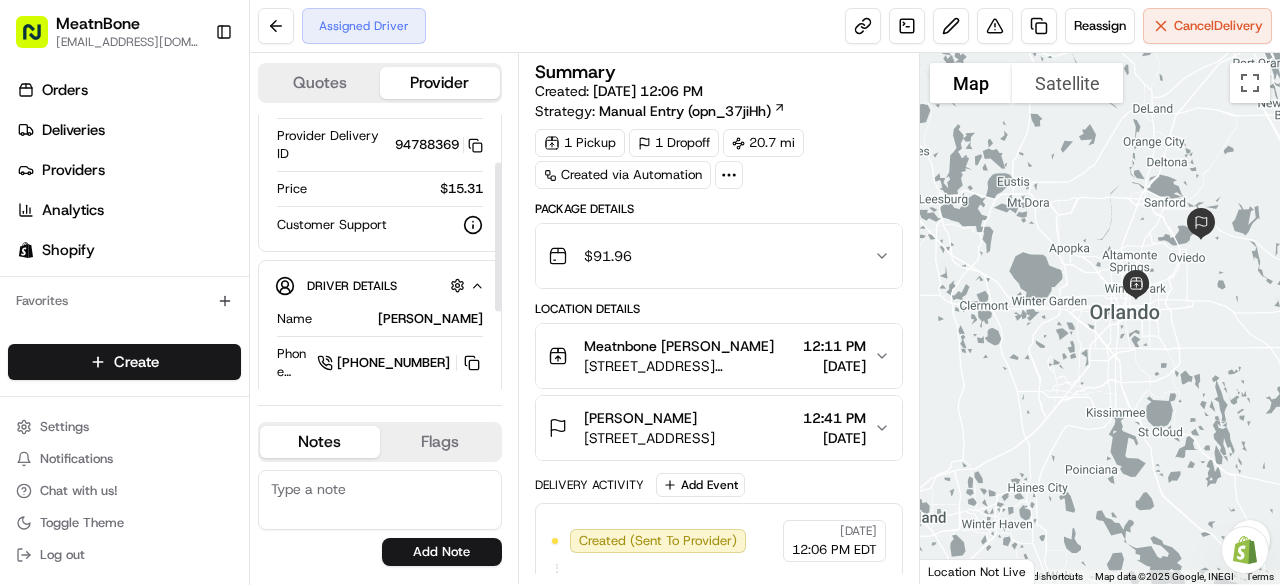 scroll, scrollTop: 90, scrollLeft: 0, axis: vertical 